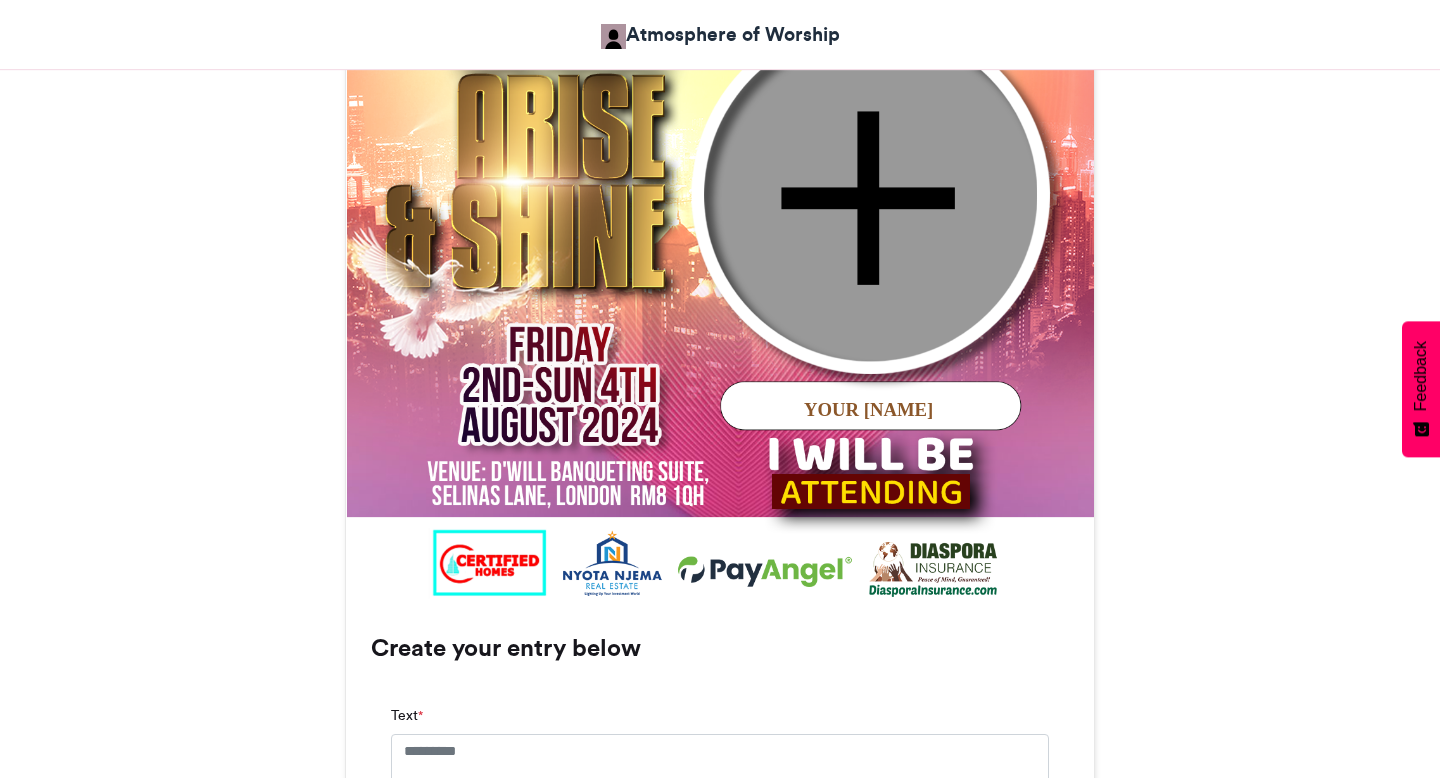 scroll, scrollTop: 954, scrollLeft: 0, axis: vertical 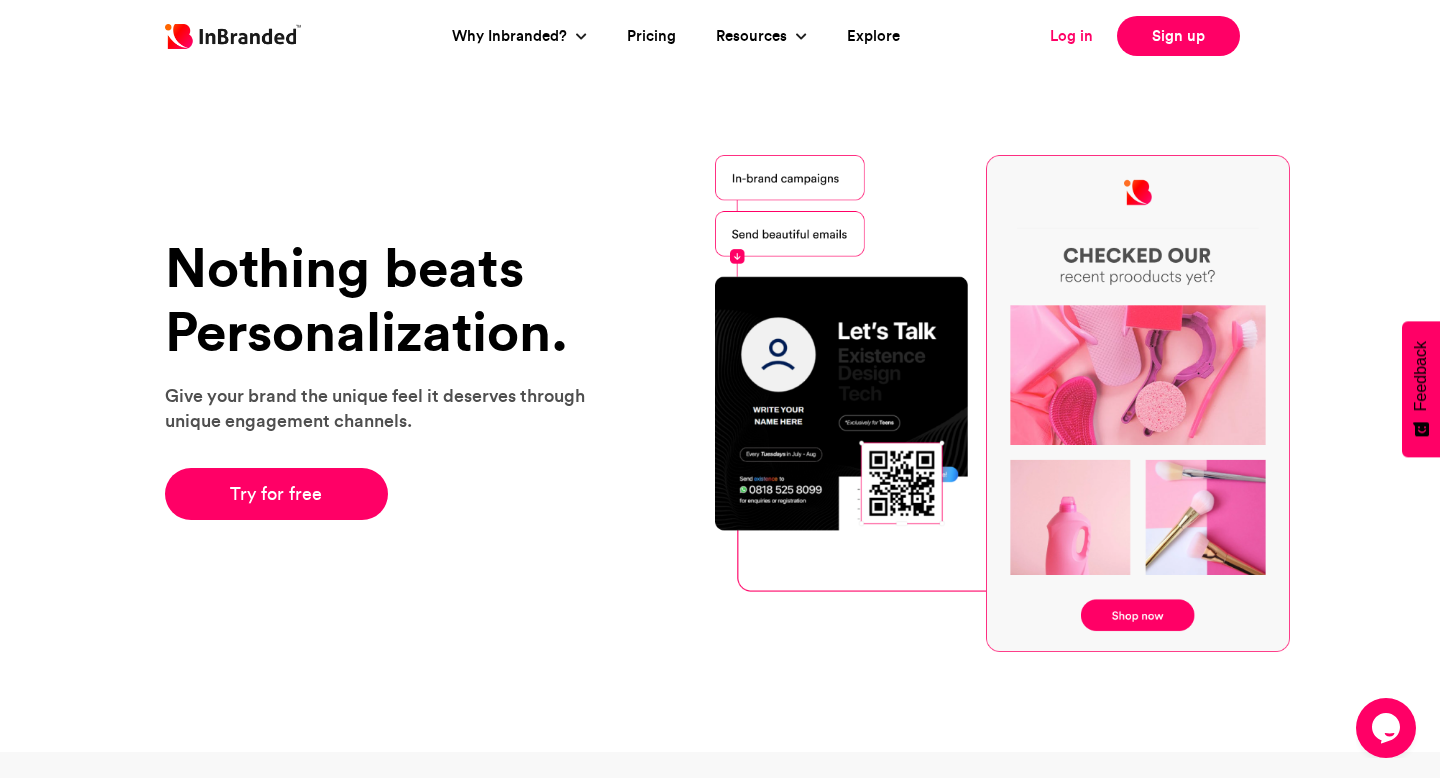 click on "Log in" at bounding box center [1071, 36] 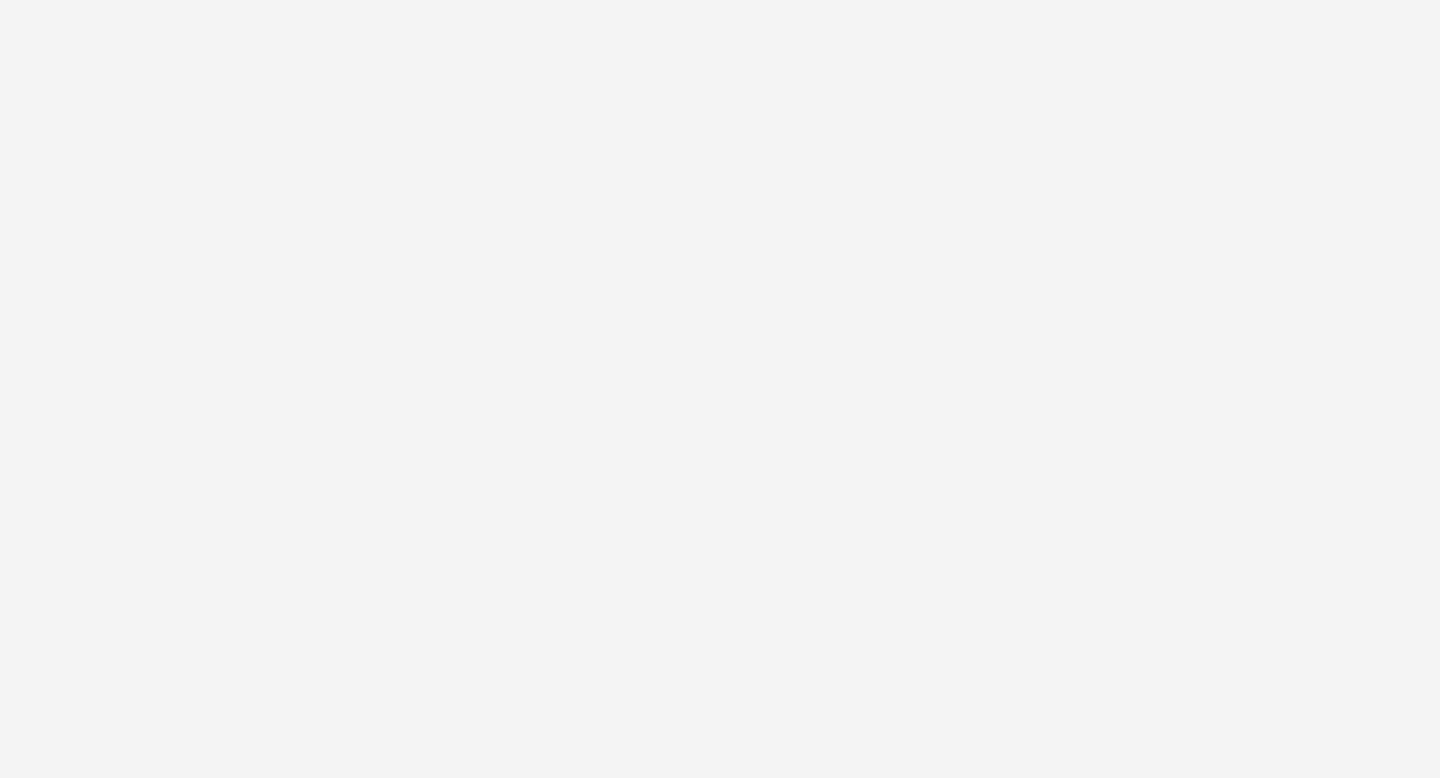 scroll, scrollTop: 0, scrollLeft: 0, axis: both 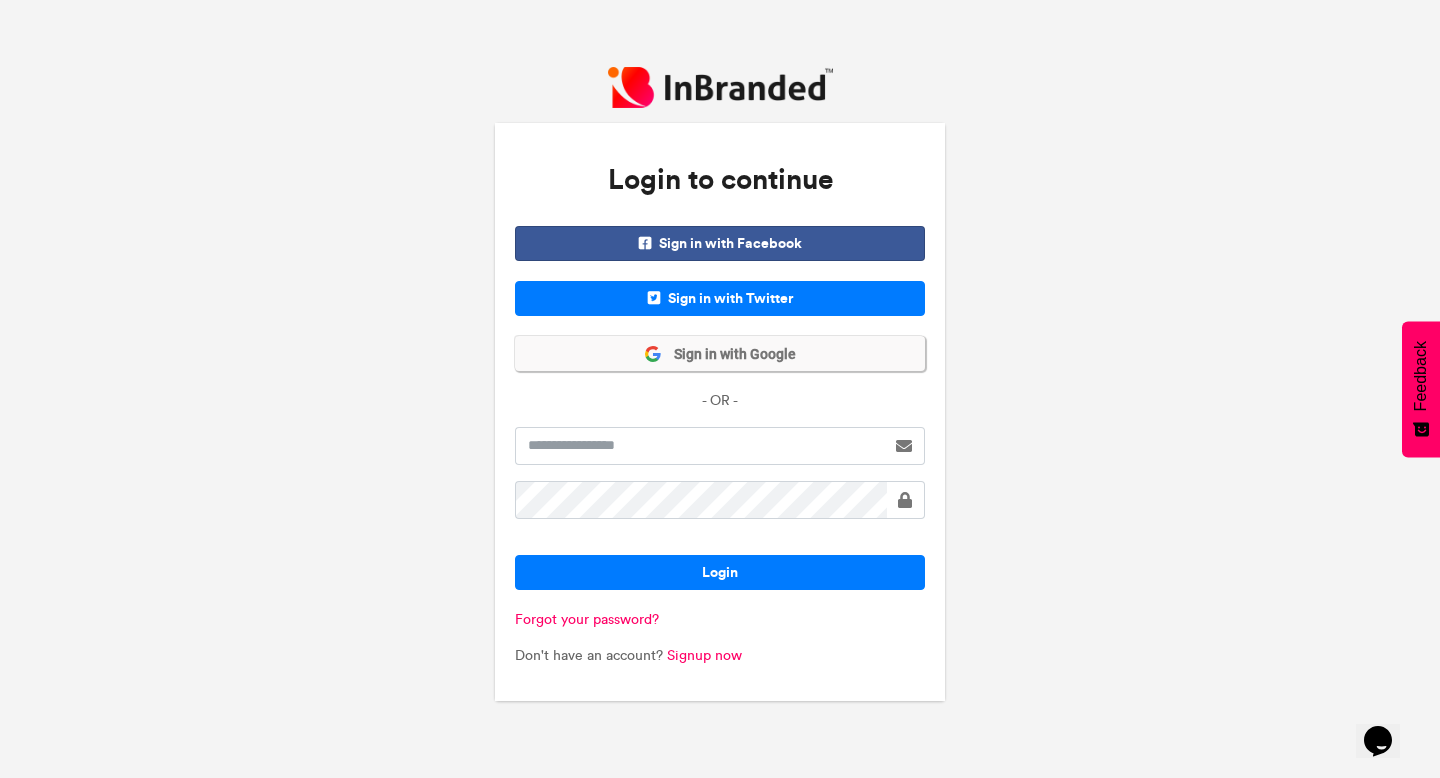 click on "Sign in with Google" at bounding box center [720, 353] 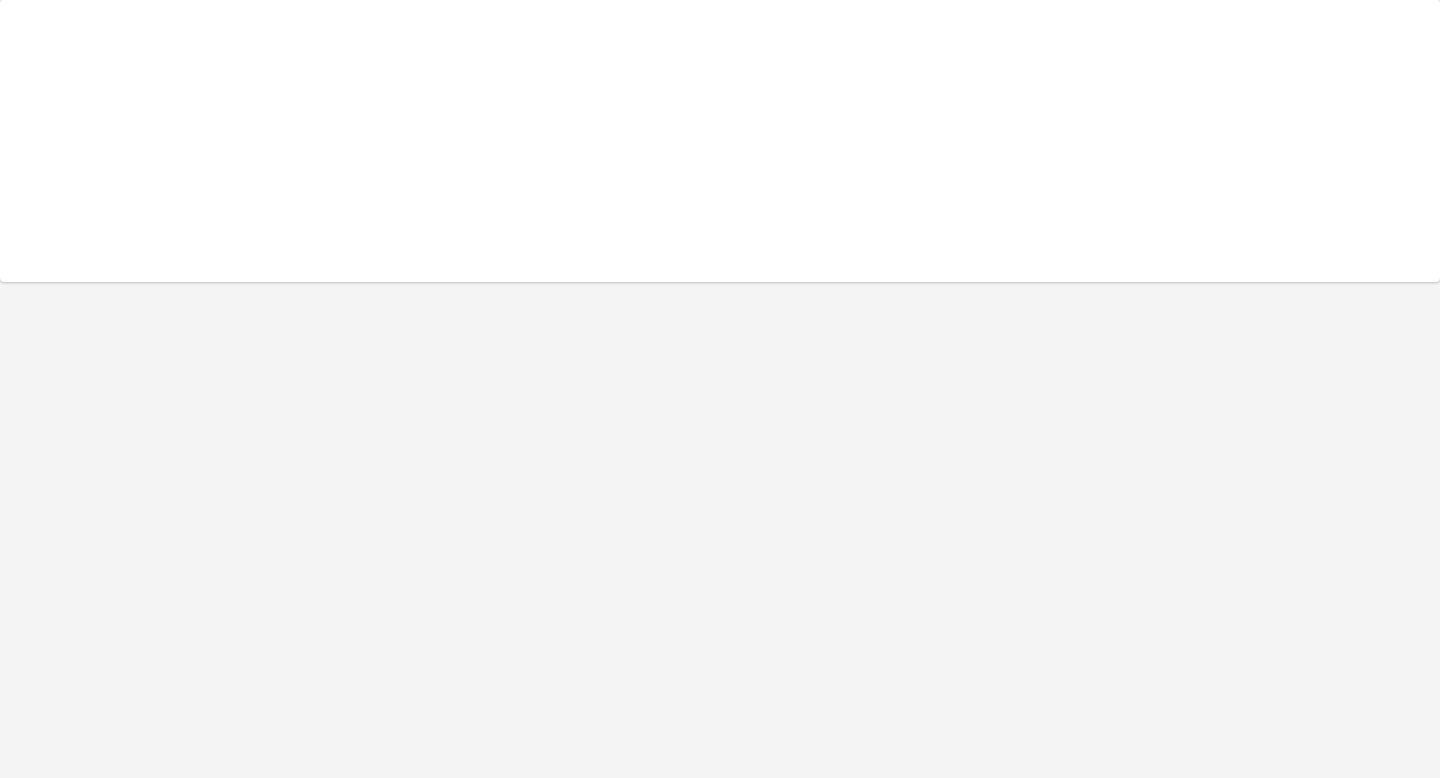 scroll, scrollTop: 0, scrollLeft: 0, axis: both 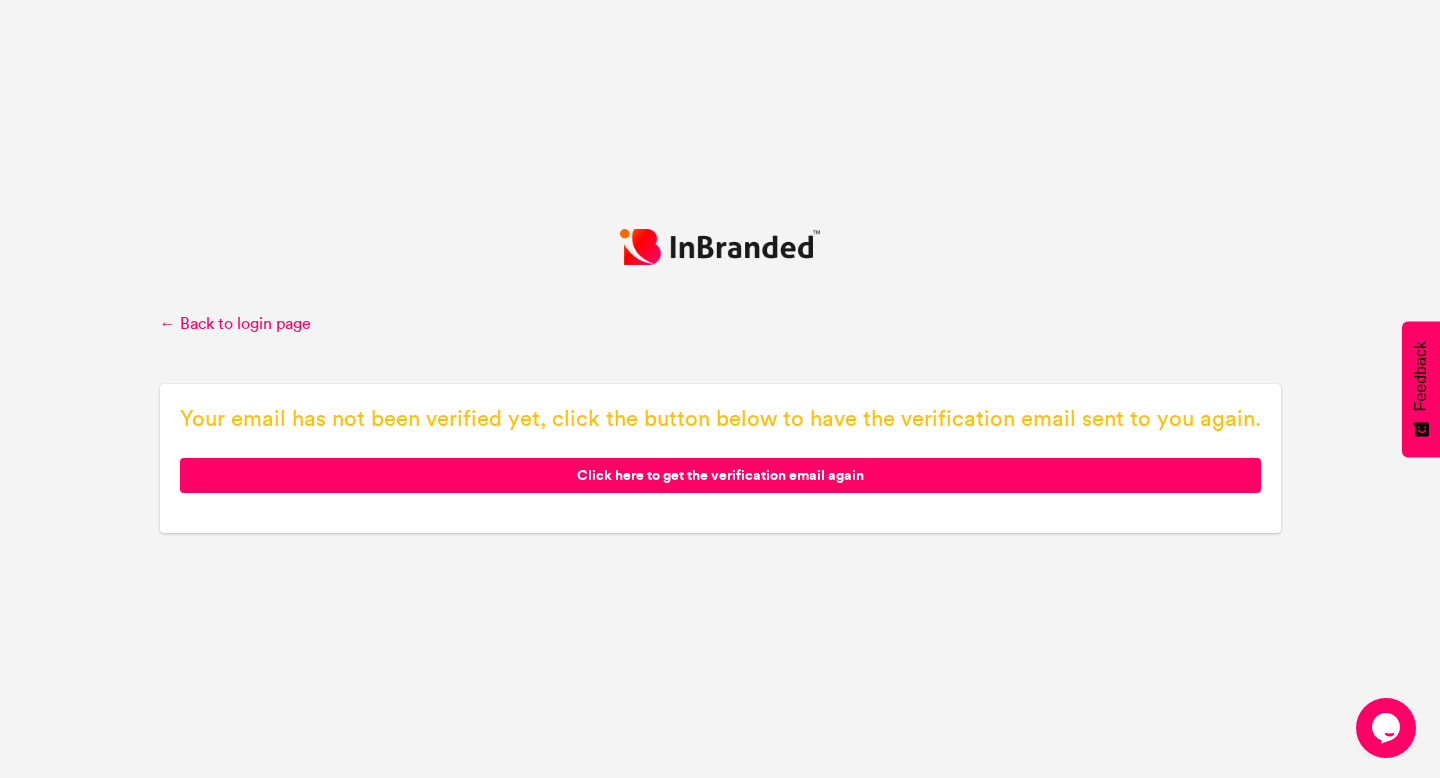 click on "Click here to get the verification email again" 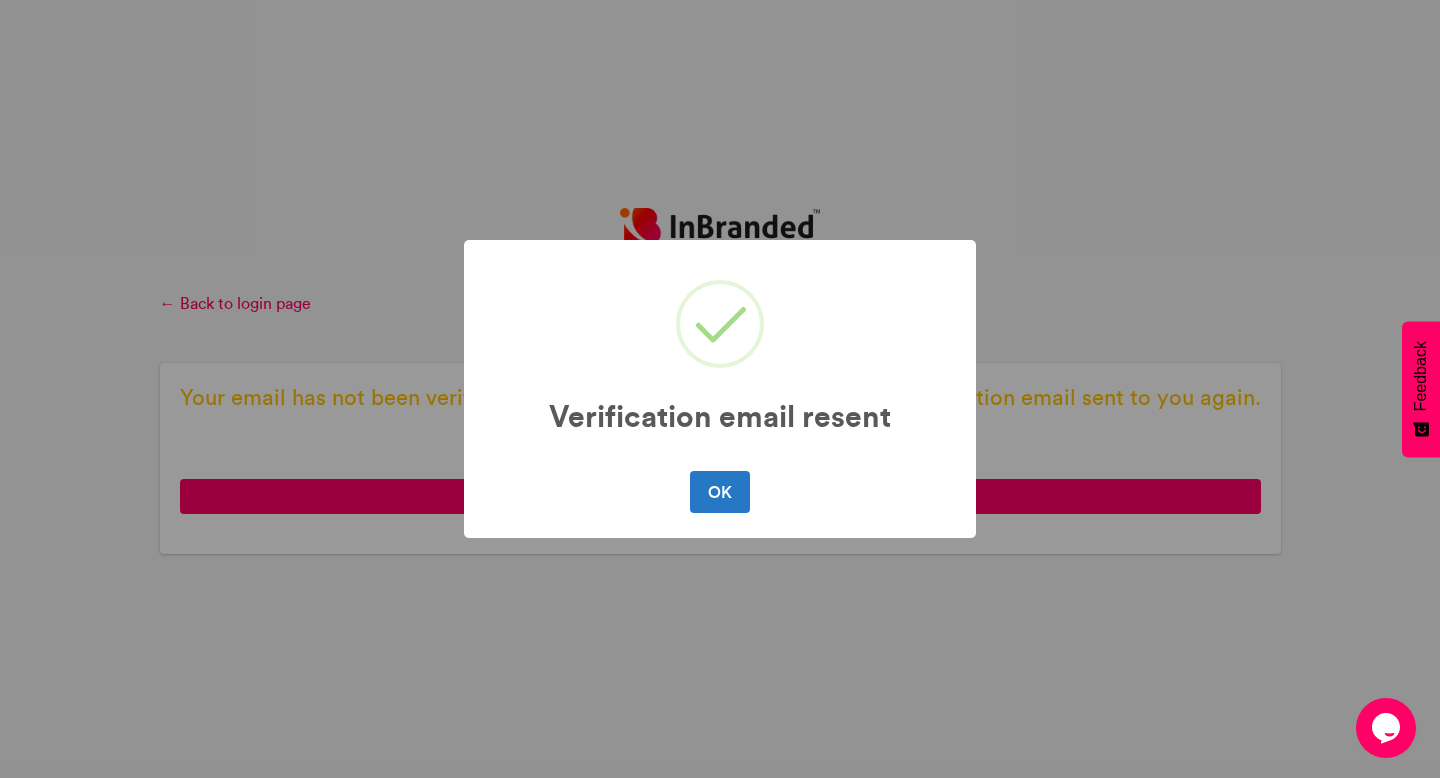 click on "OK No Cancel" at bounding box center (720, 492) 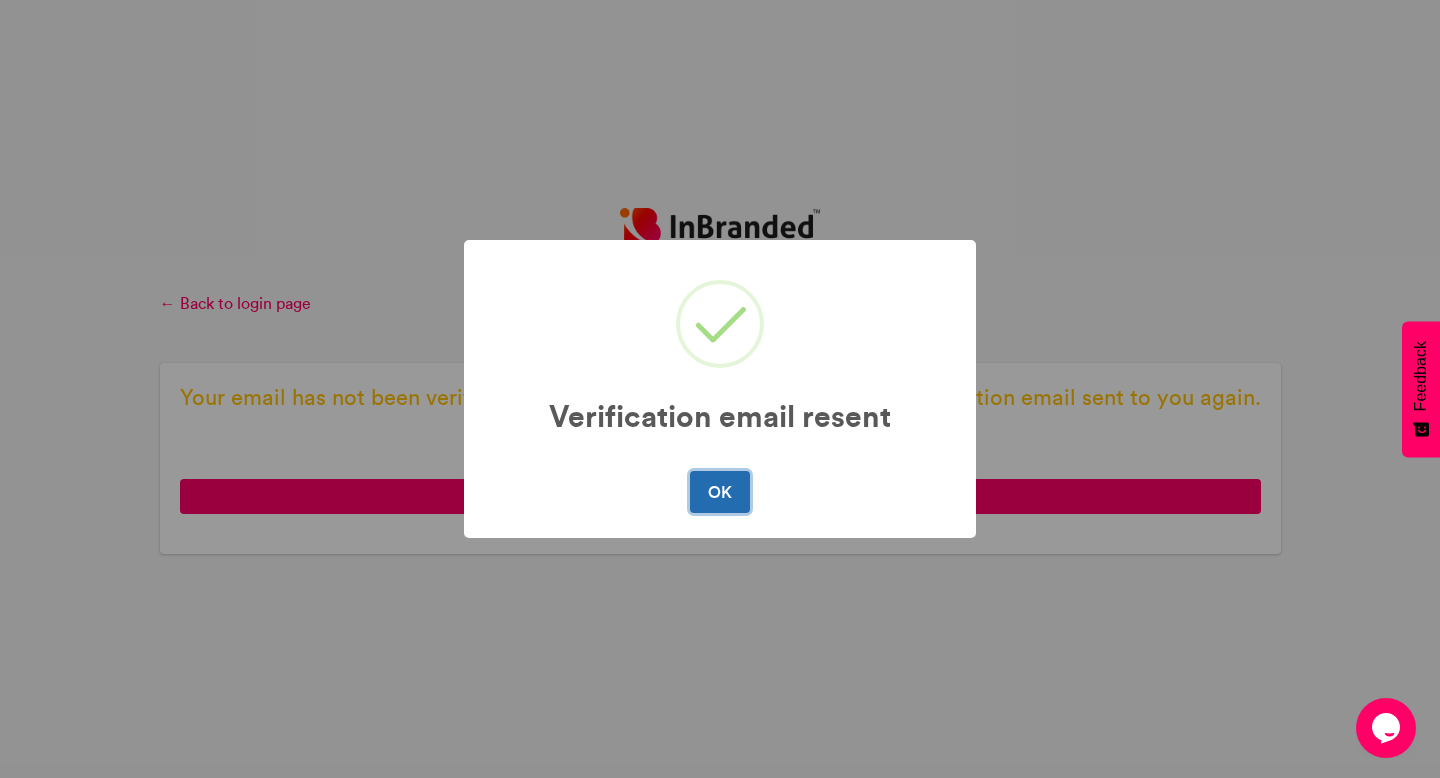 click on "OK" at bounding box center [719, 492] 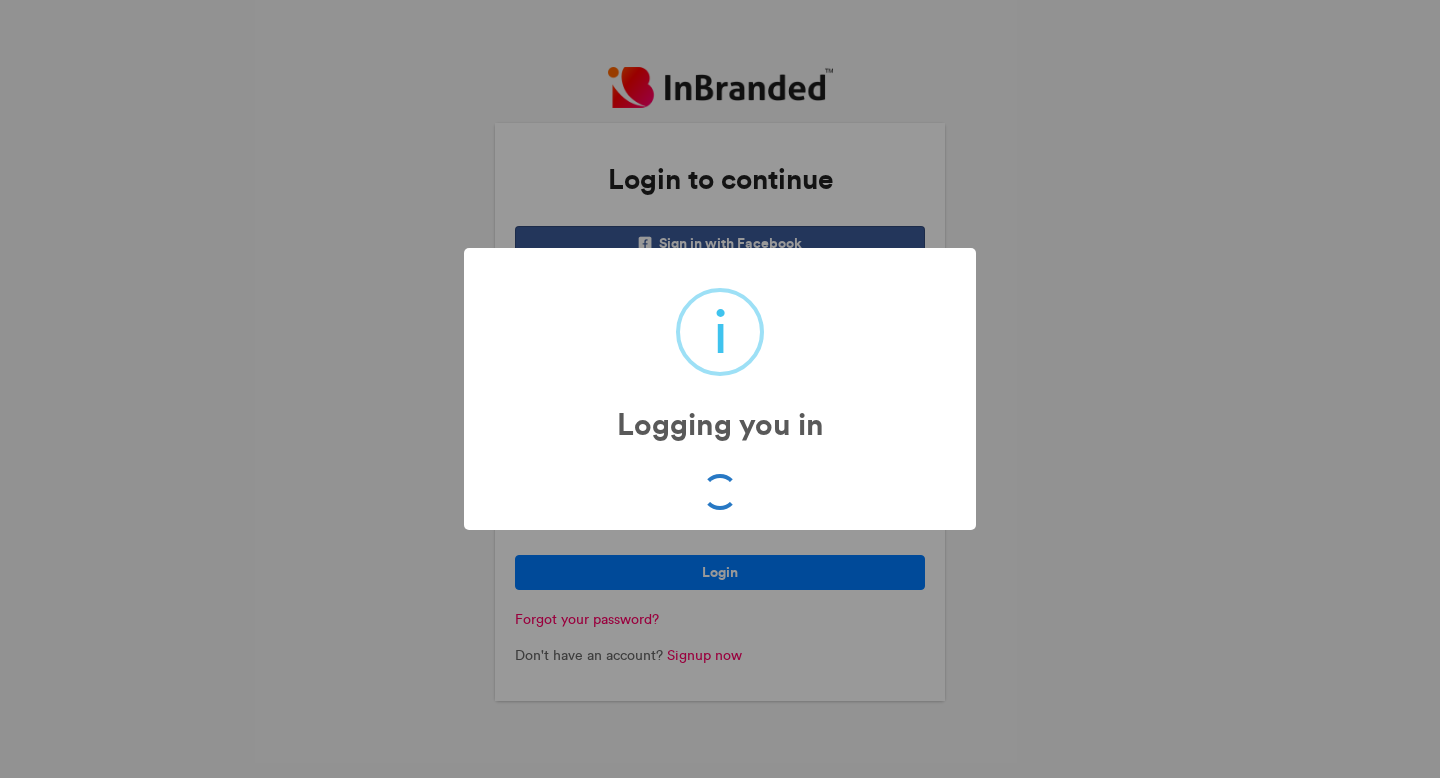 scroll, scrollTop: 0, scrollLeft: 0, axis: both 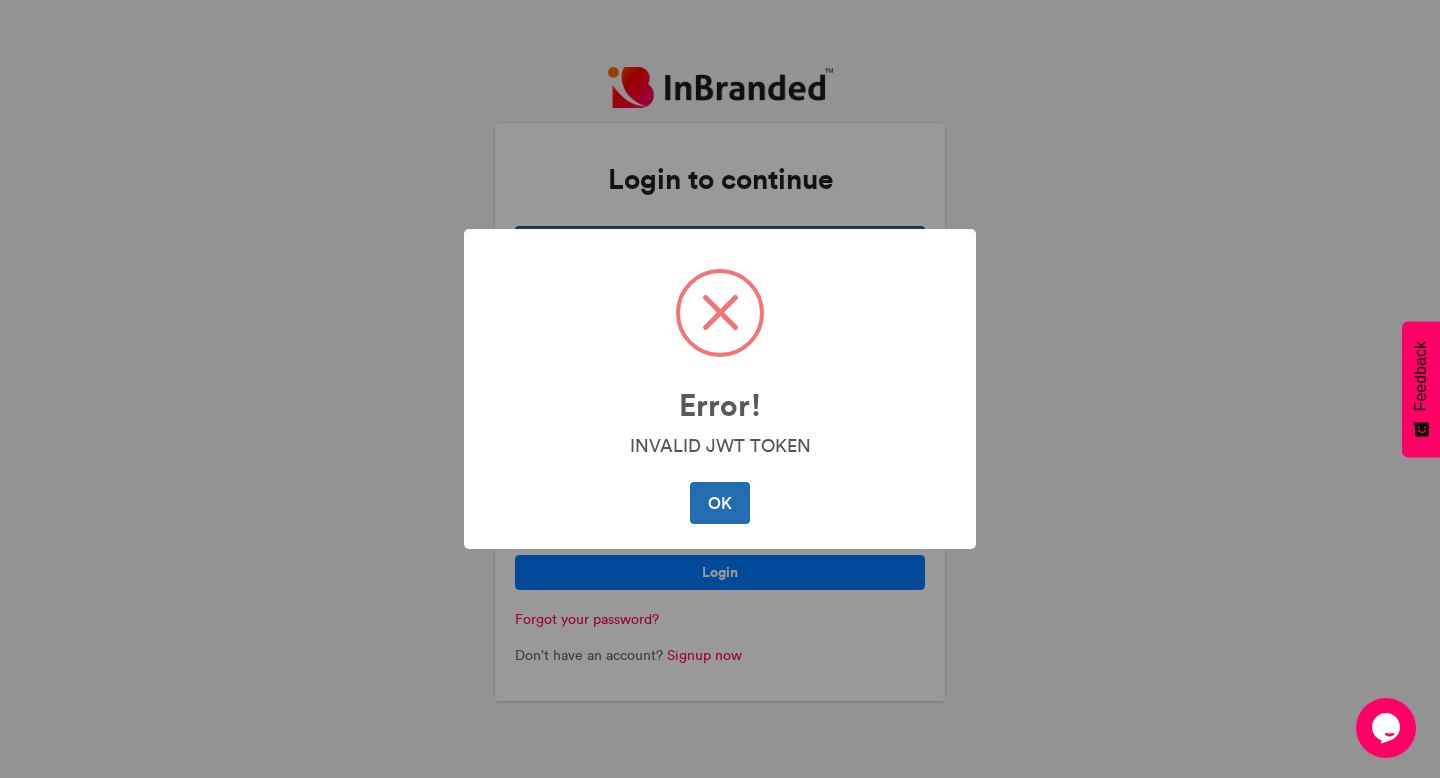 click on "OK" at bounding box center (719, 503) 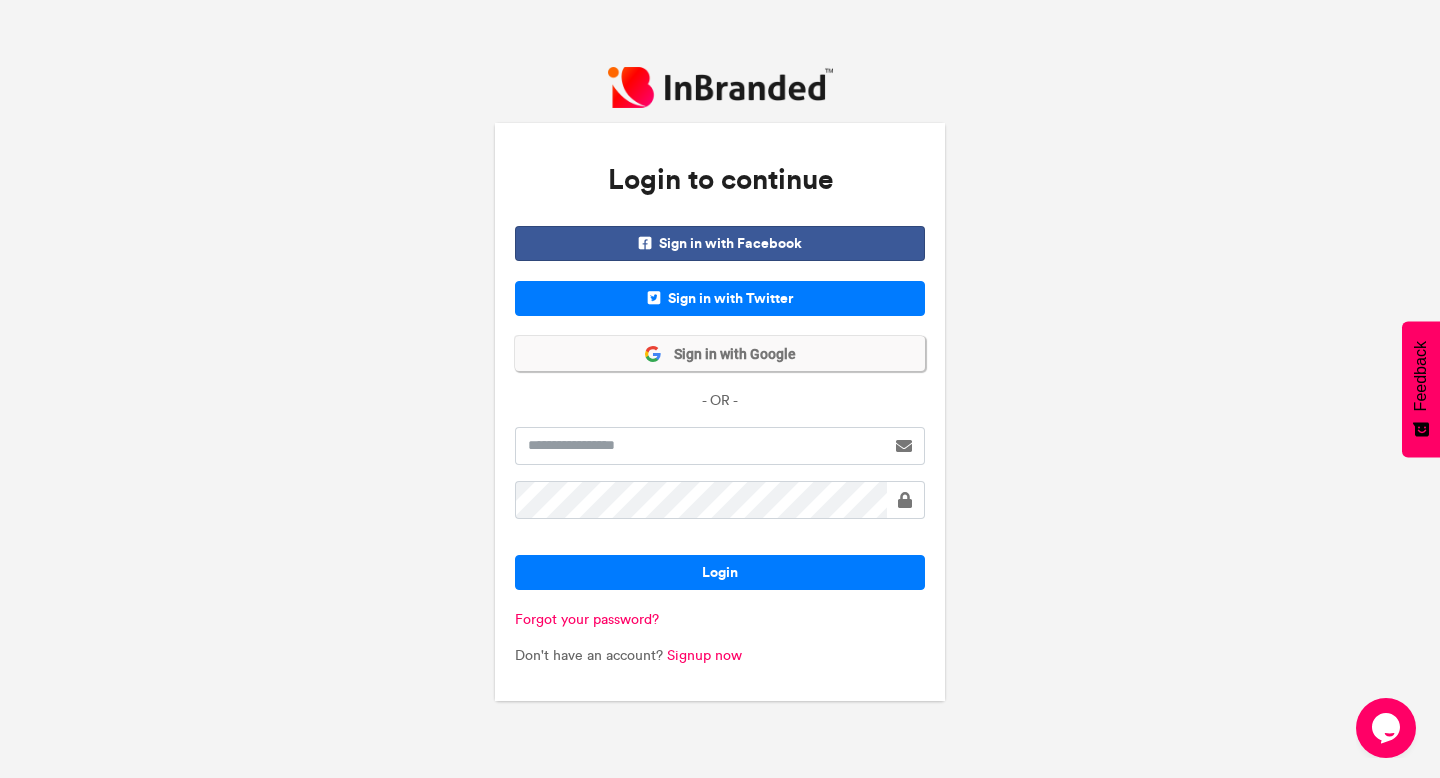 click on "Sign in with Google" at bounding box center [720, 353] 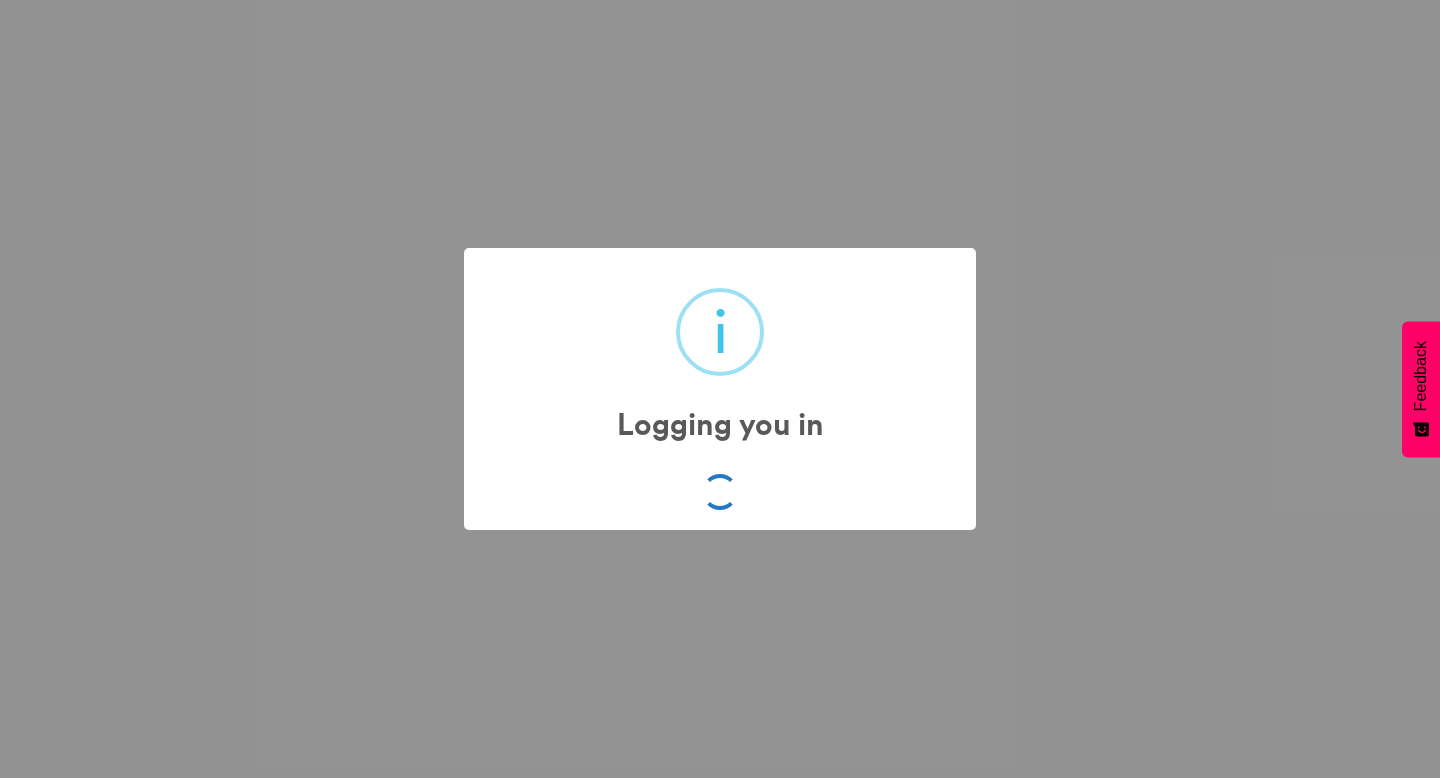 scroll, scrollTop: 0, scrollLeft: 0, axis: both 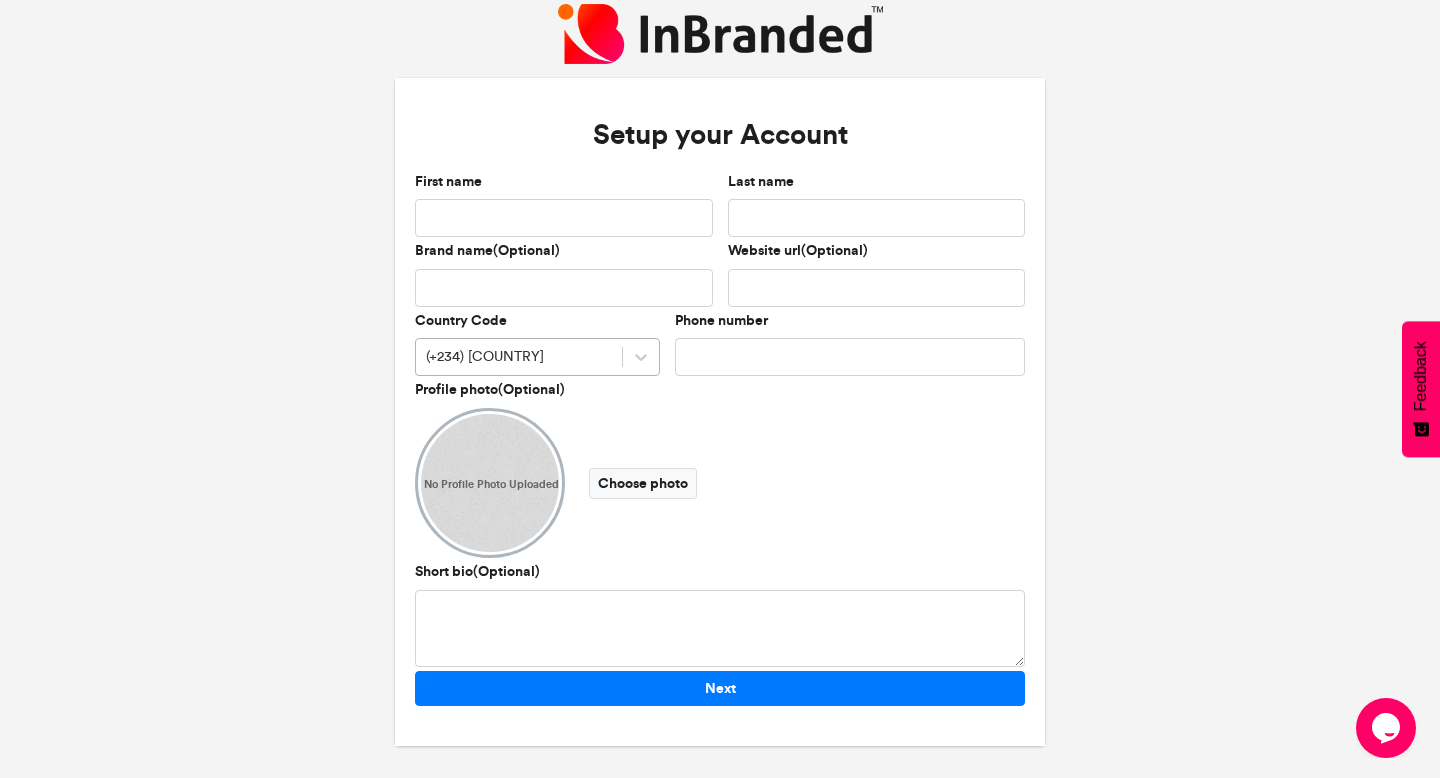 click on "(+234) [COUNTRY]" at bounding box center [485, 358] 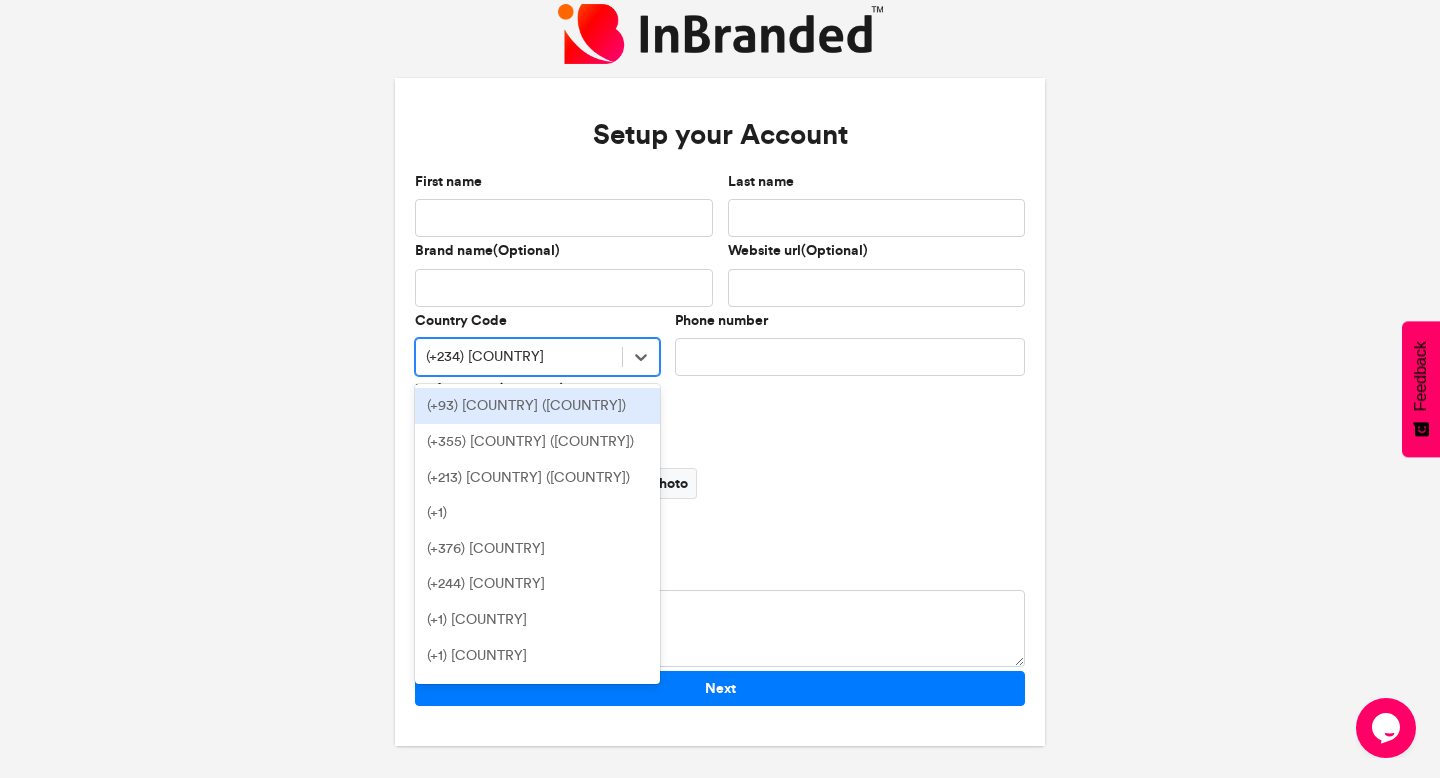 type on "*" 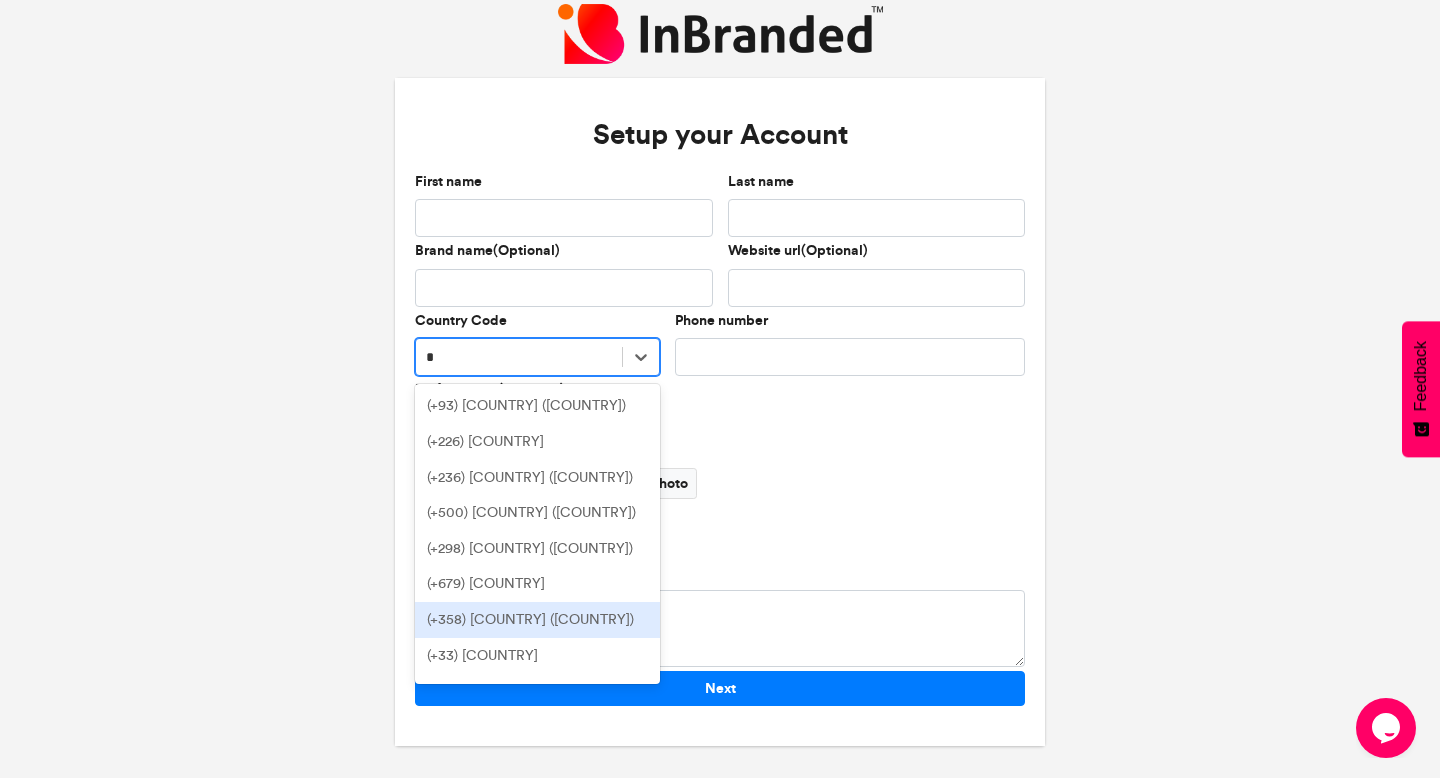 click on "(+358) [COUNTRY] ([COUNTRY])" at bounding box center (537, 620) 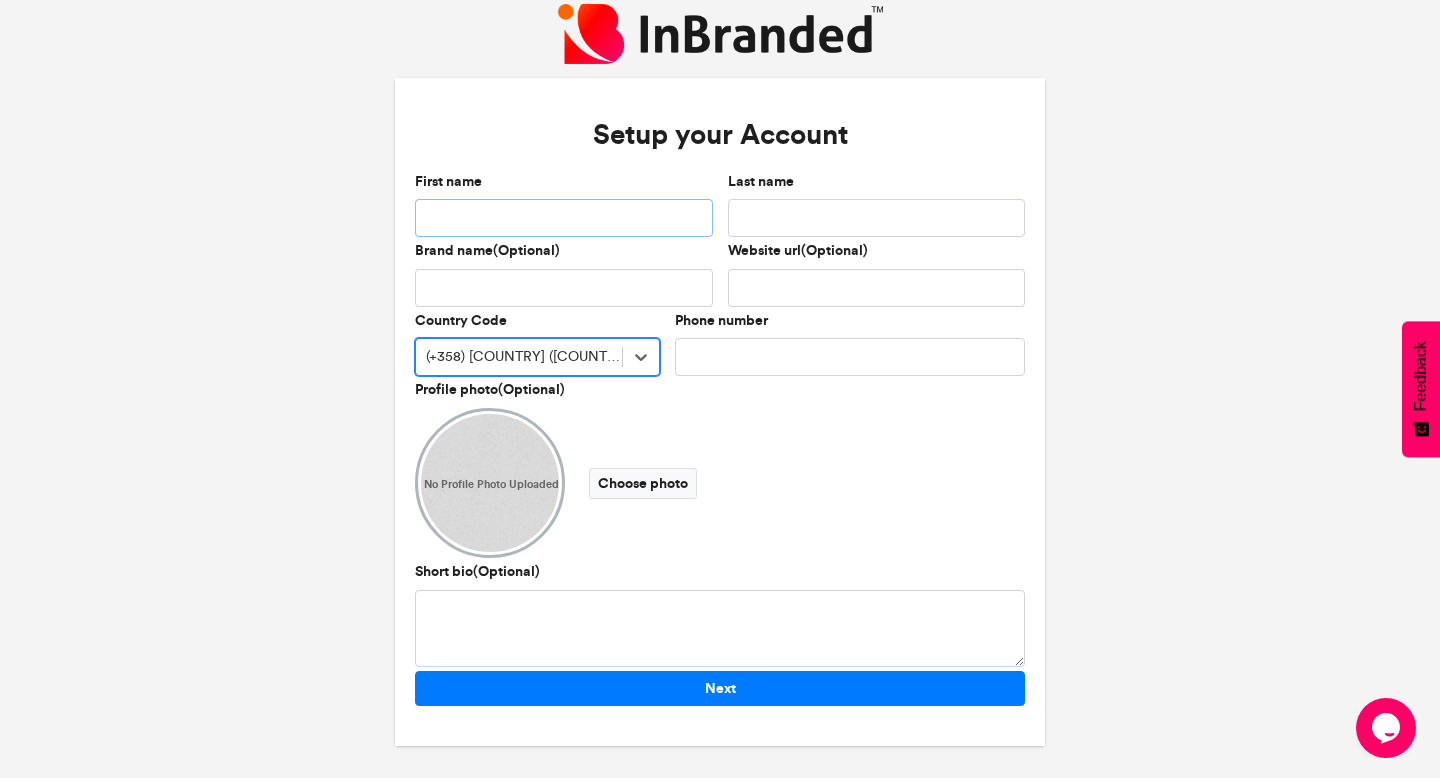 click on "First name" at bounding box center (564, 218) 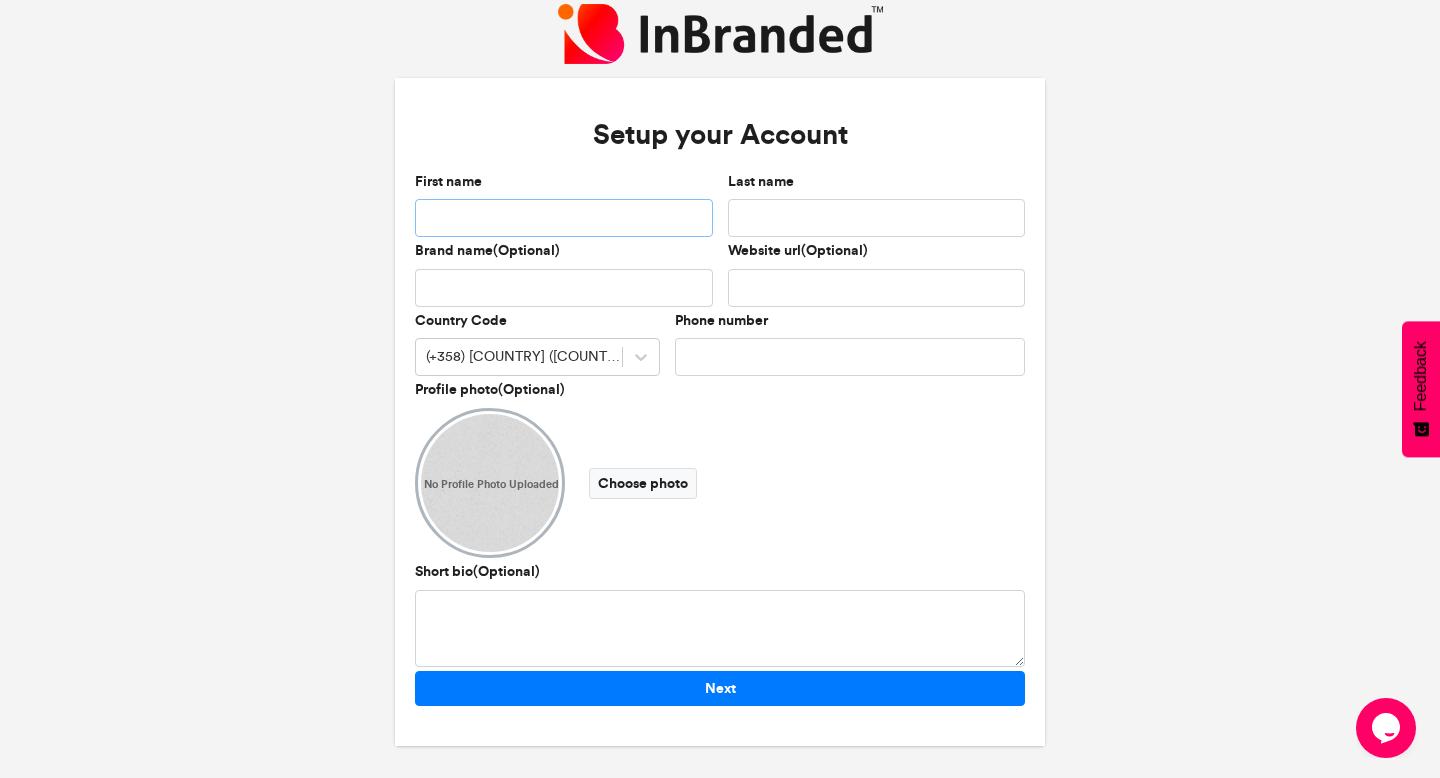 click on "First name" at bounding box center (564, 218) 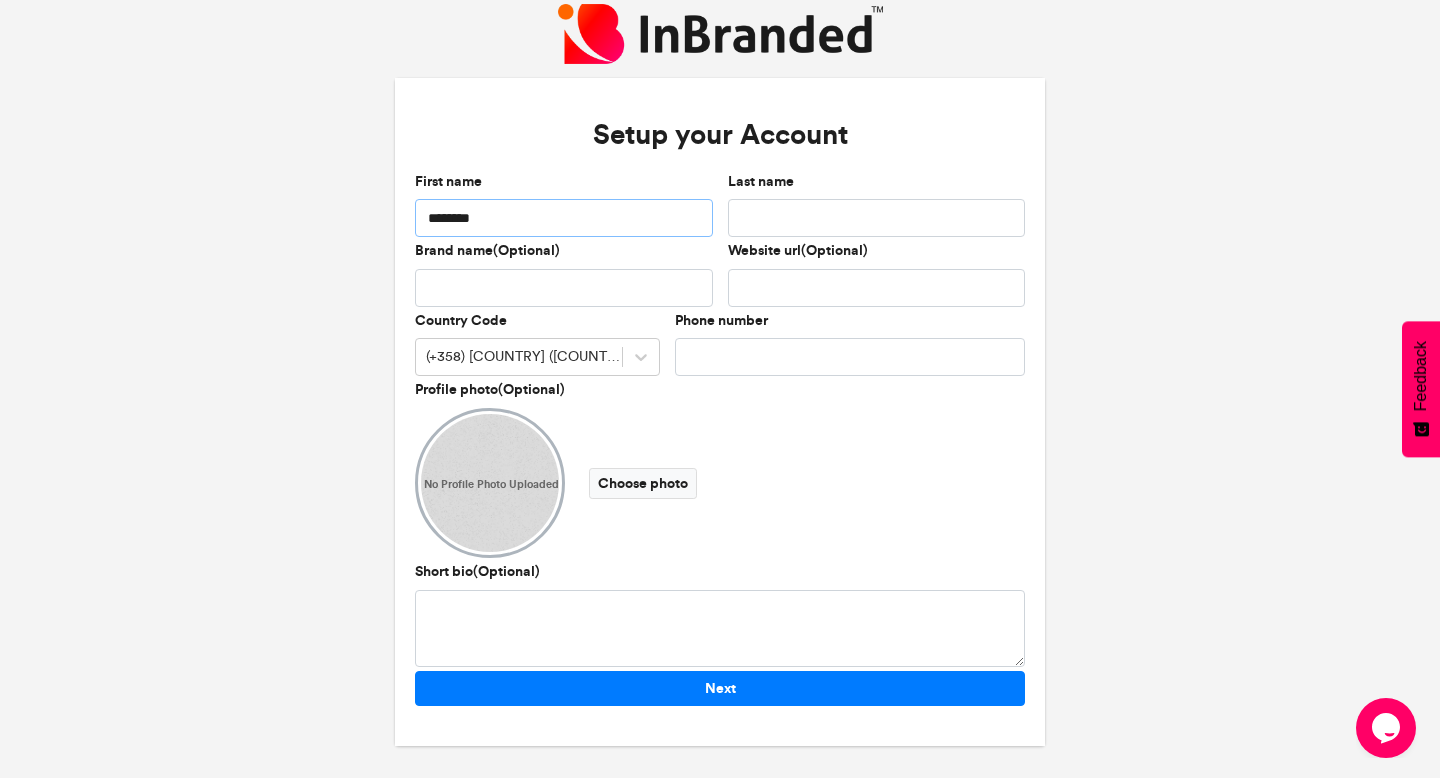 type on "********" 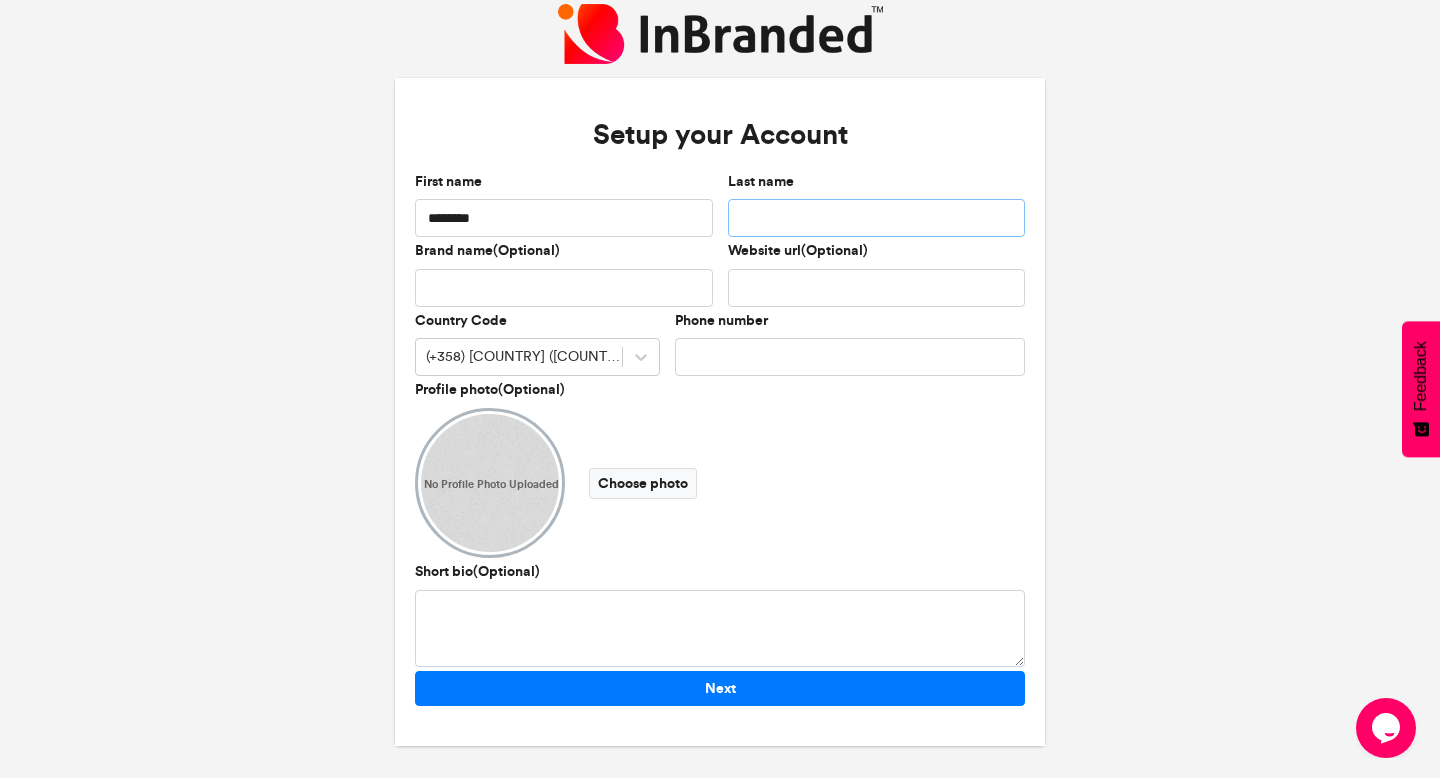 click on "Last name" at bounding box center (877, 218) 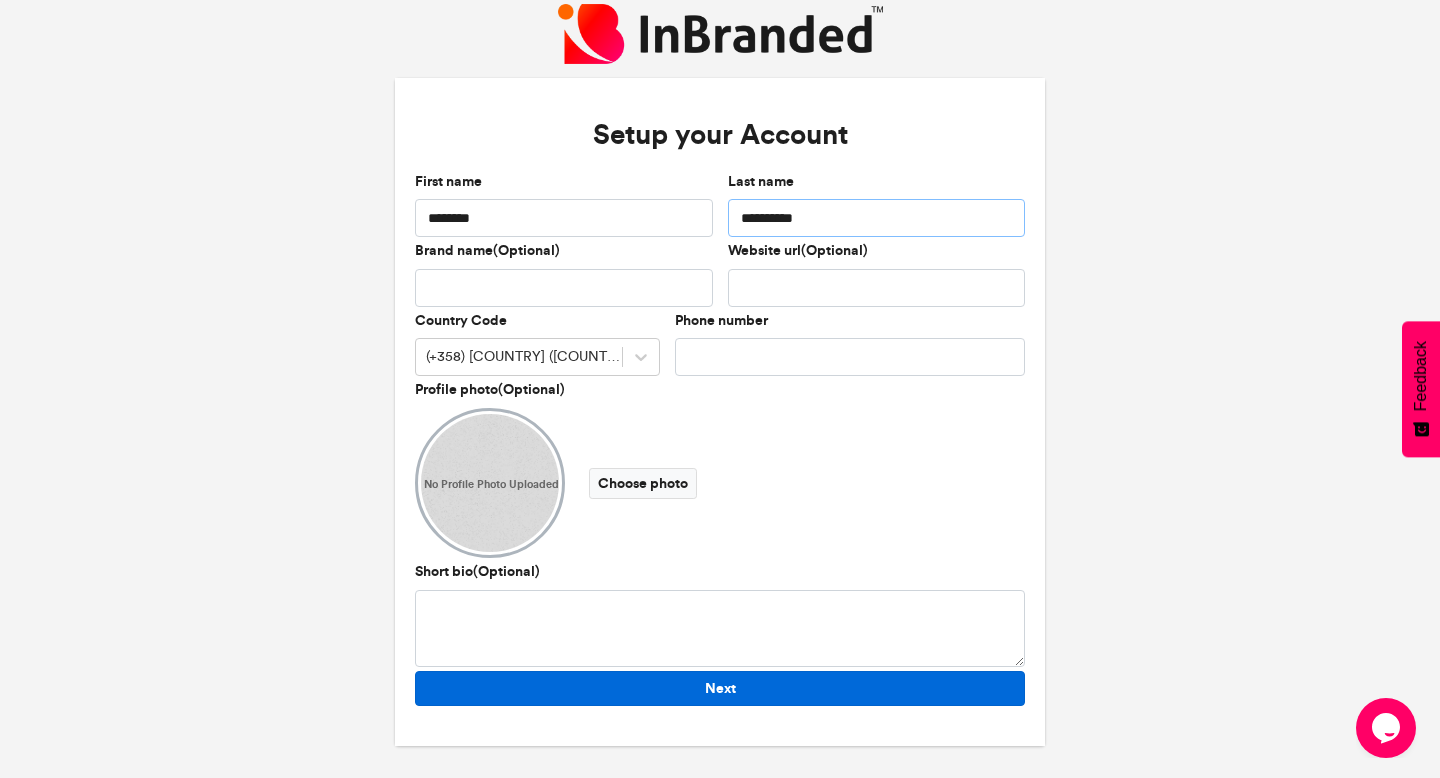 type on "**********" 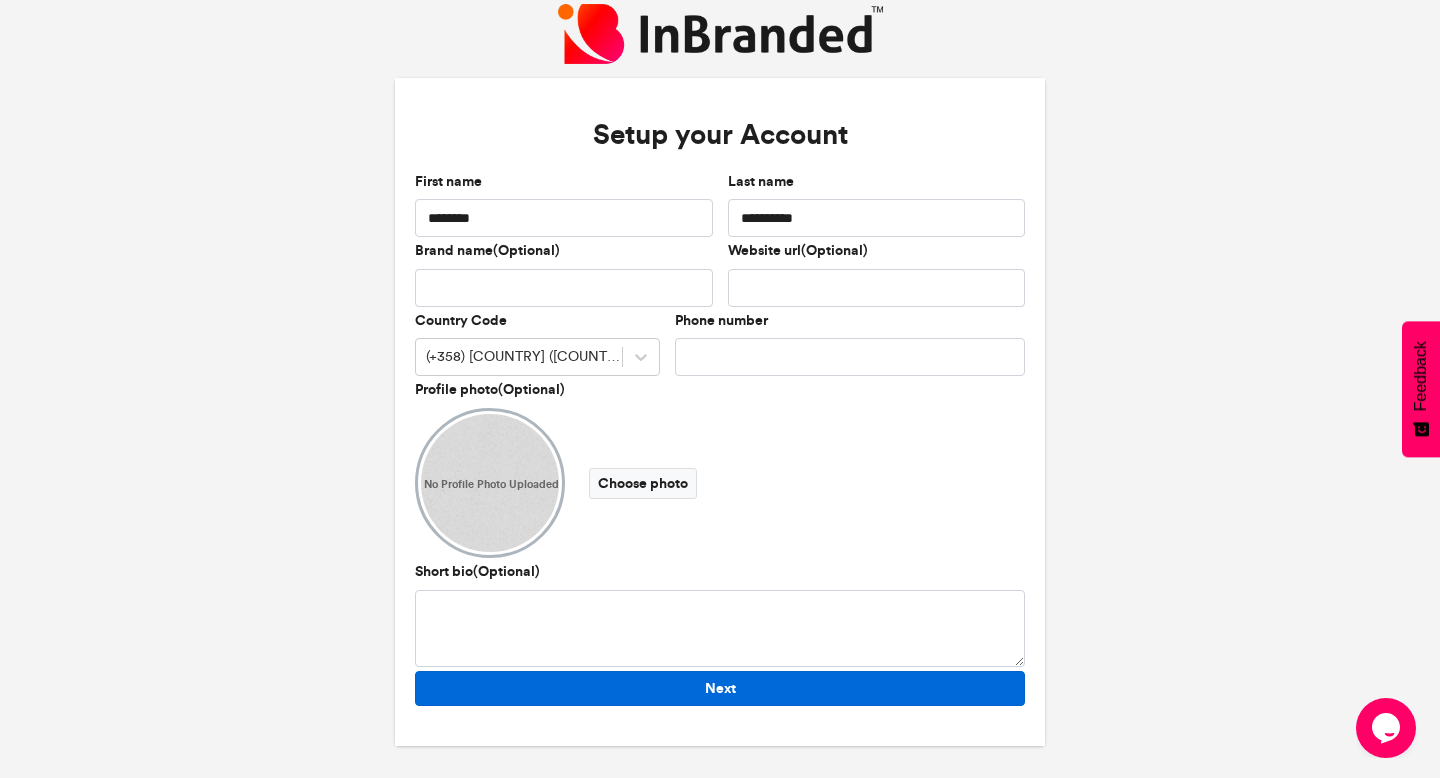 click on "Next" at bounding box center (720, 688) 